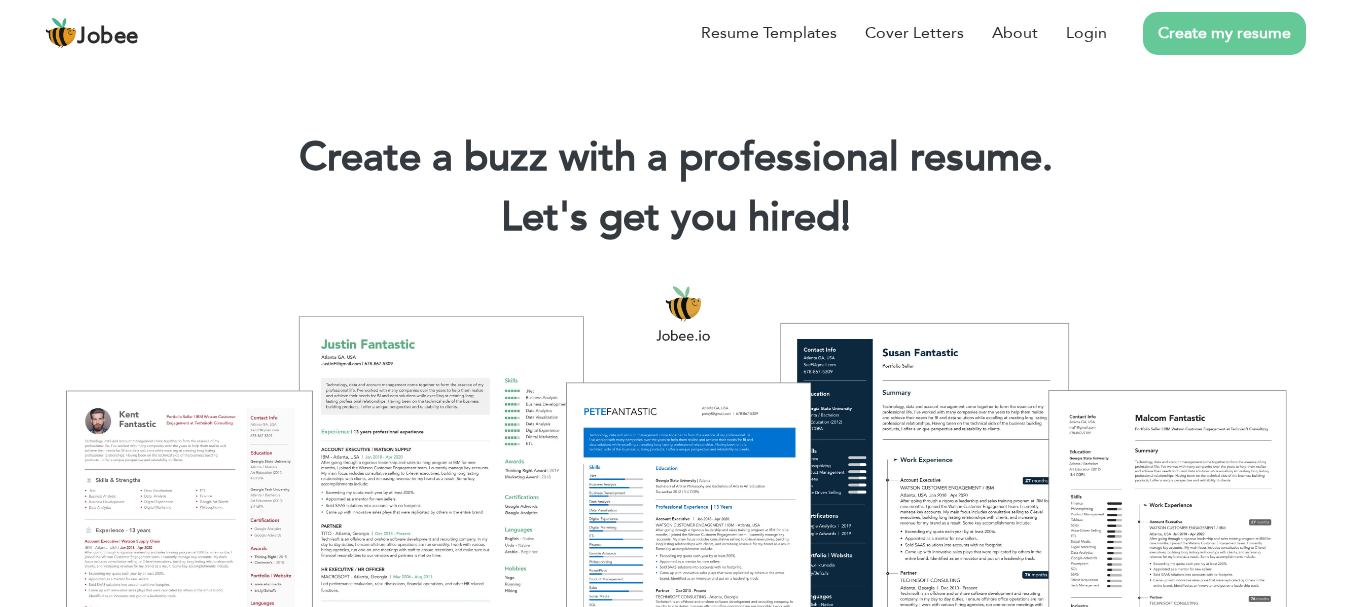 scroll, scrollTop: 0, scrollLeft: 0, axis: both 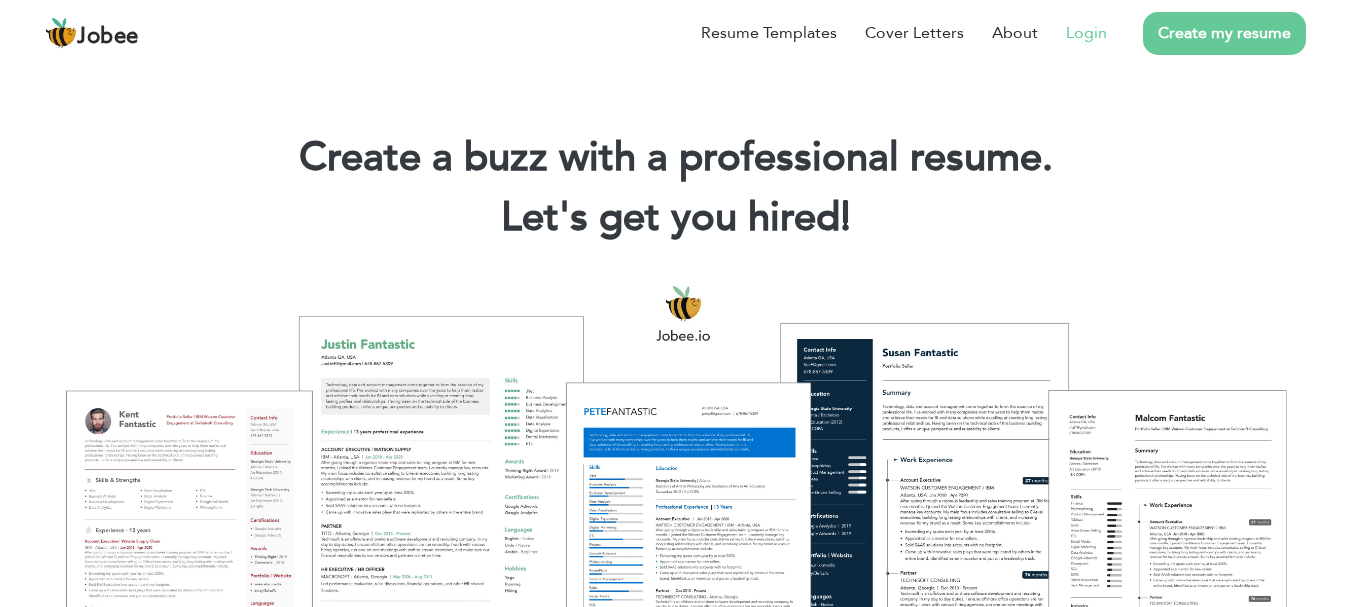 click on "Login" at bounding box center (1086, 33) 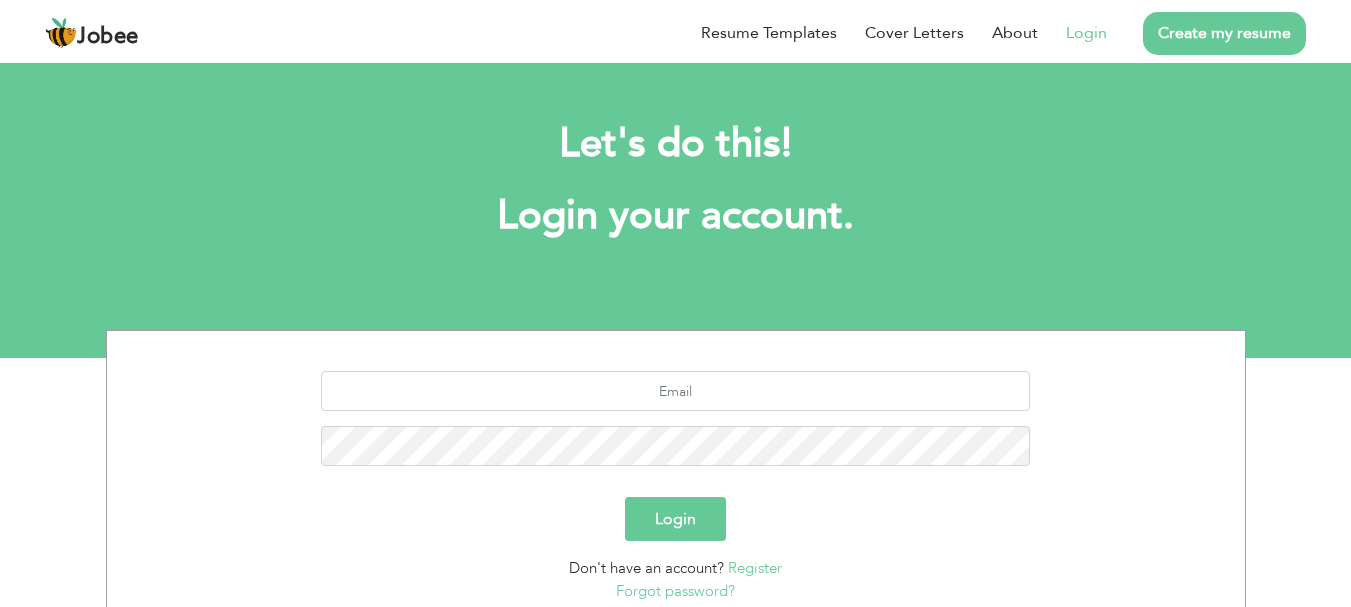 scroll, scrollTop: 0, scrollLeft: 0, axis: both 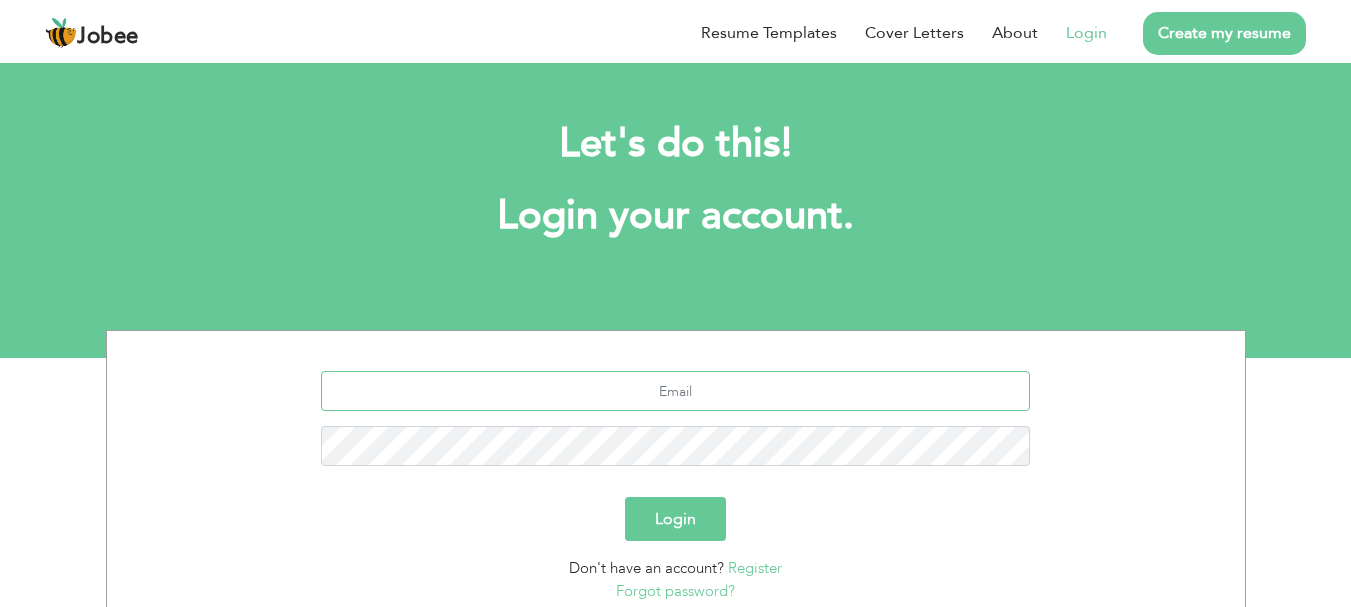 type on "sallokharal39@gmail.com" 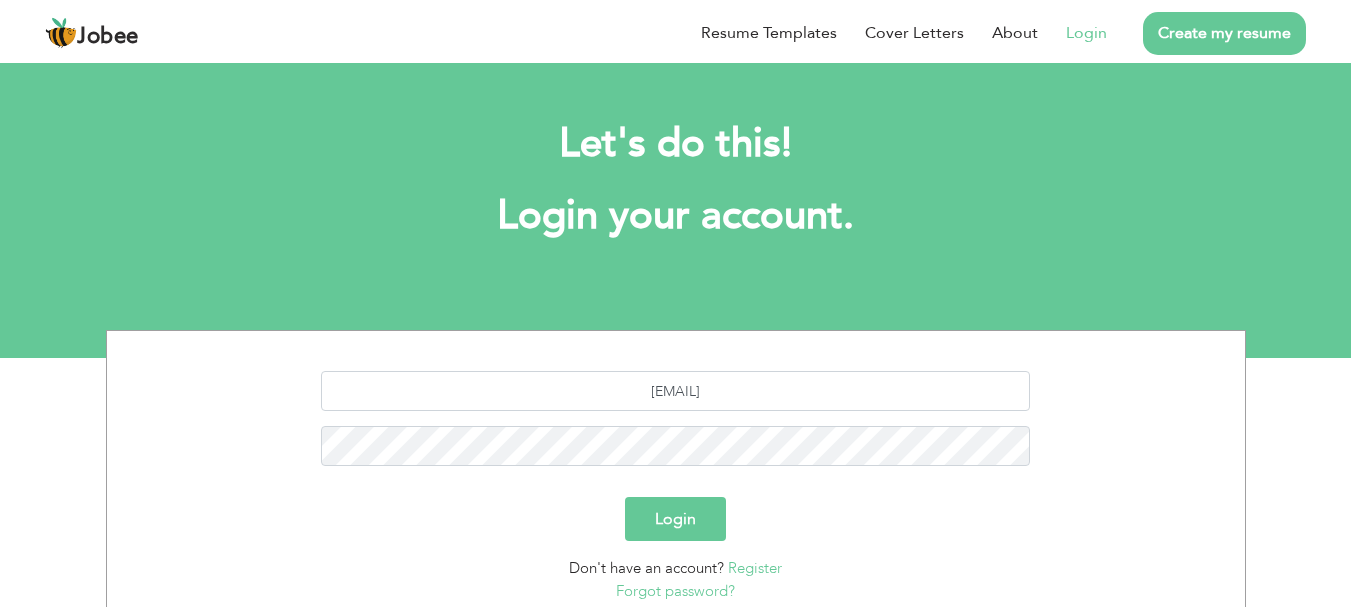 click on "Login" at bounding box center [675, 519] 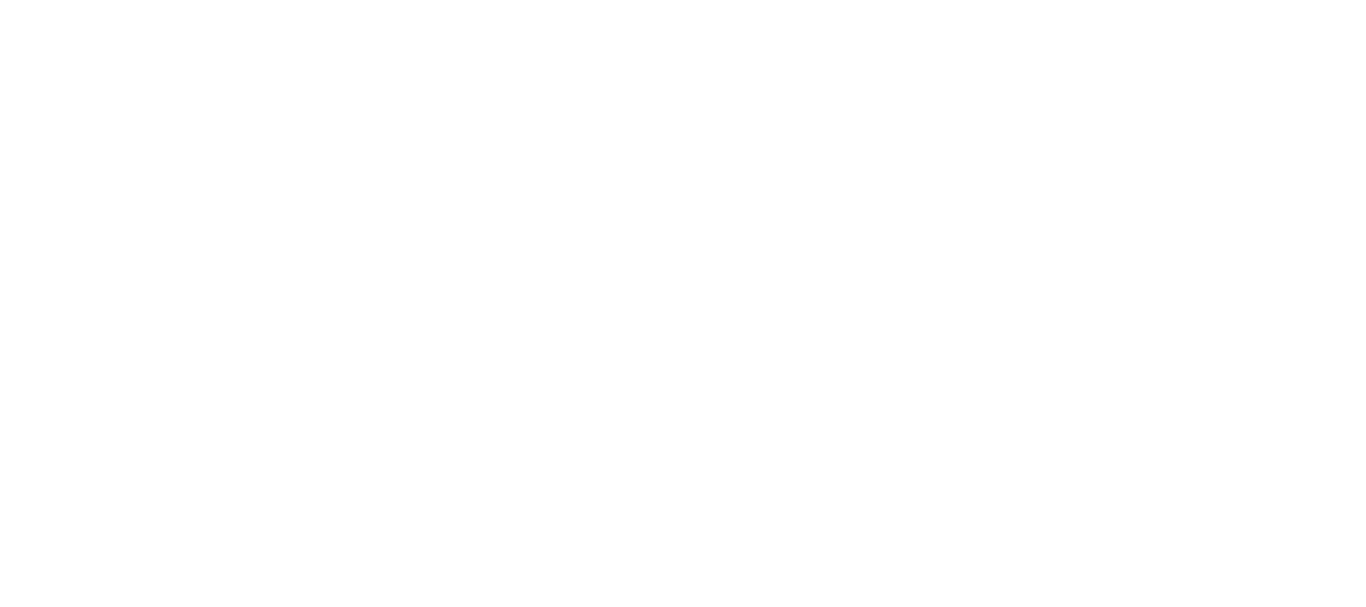 scroll, scrollTop: 0, scrollLeft: 0, axis: both 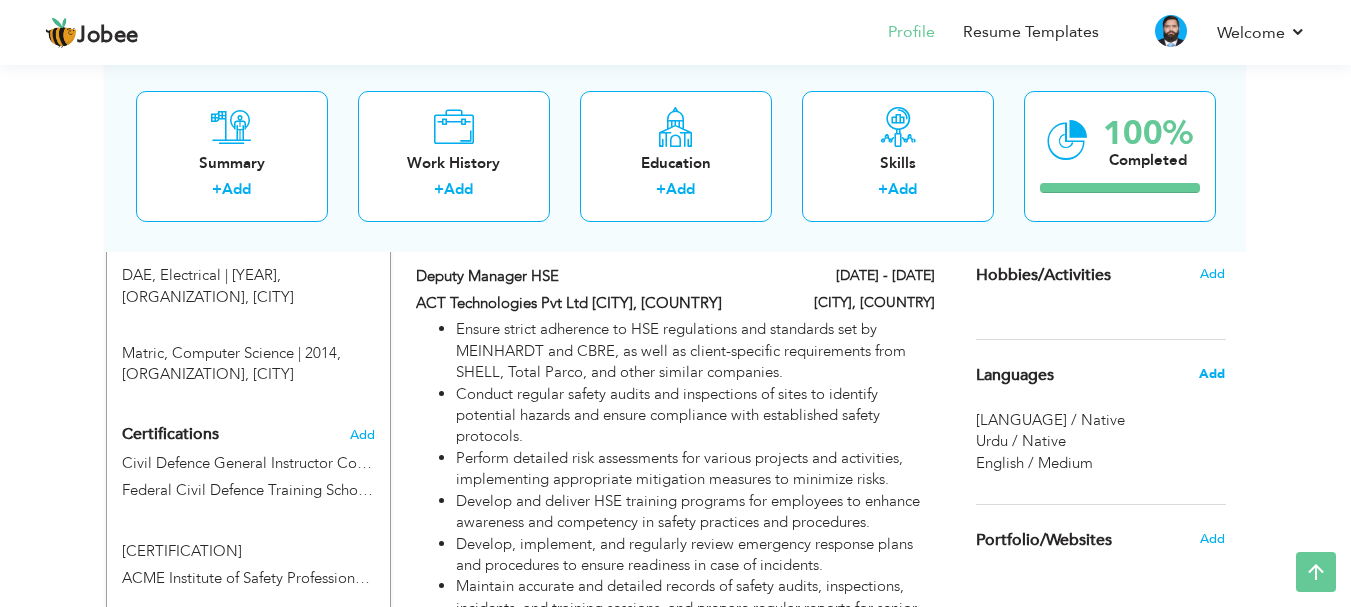click on "Add" at bounding box center [1212, 374] 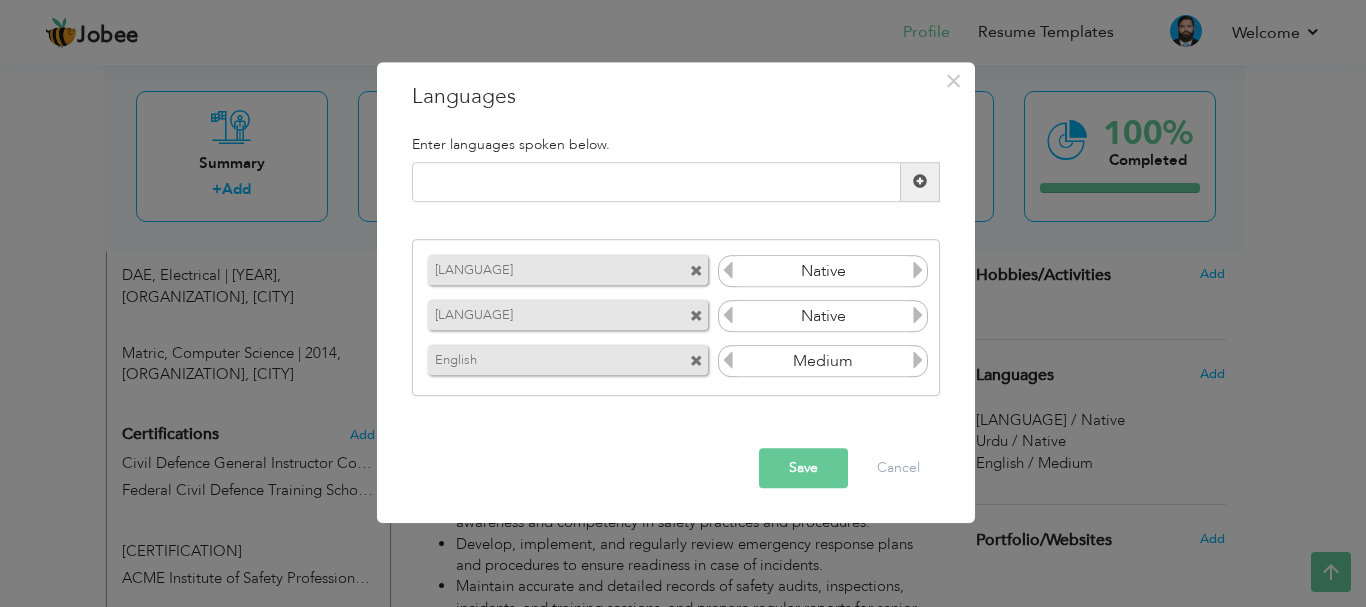 click at bounding box center [696, 272] 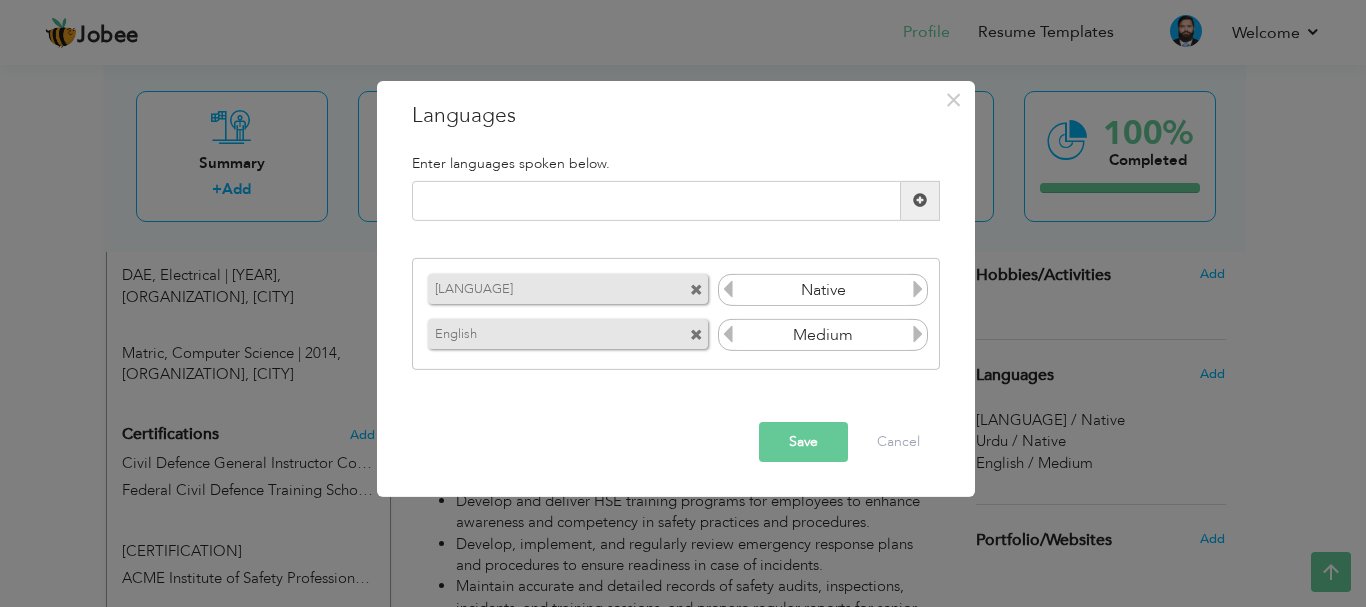 click at bounding box center (696, 290) 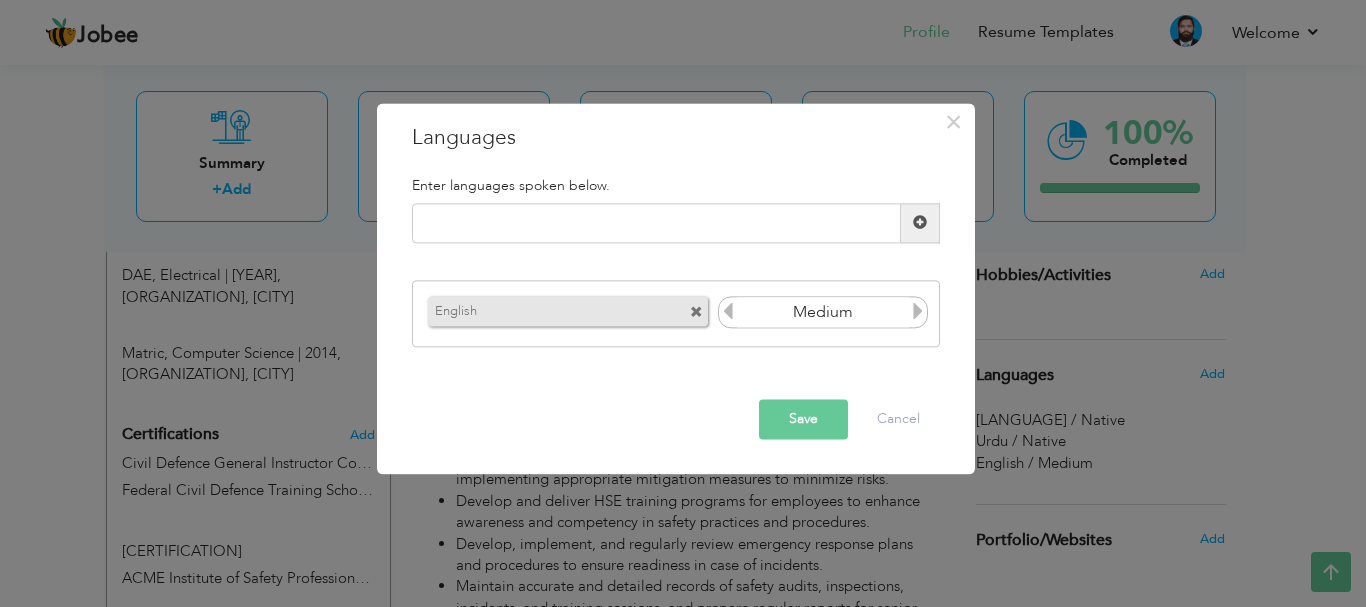 click at bounding box center [696, 313] 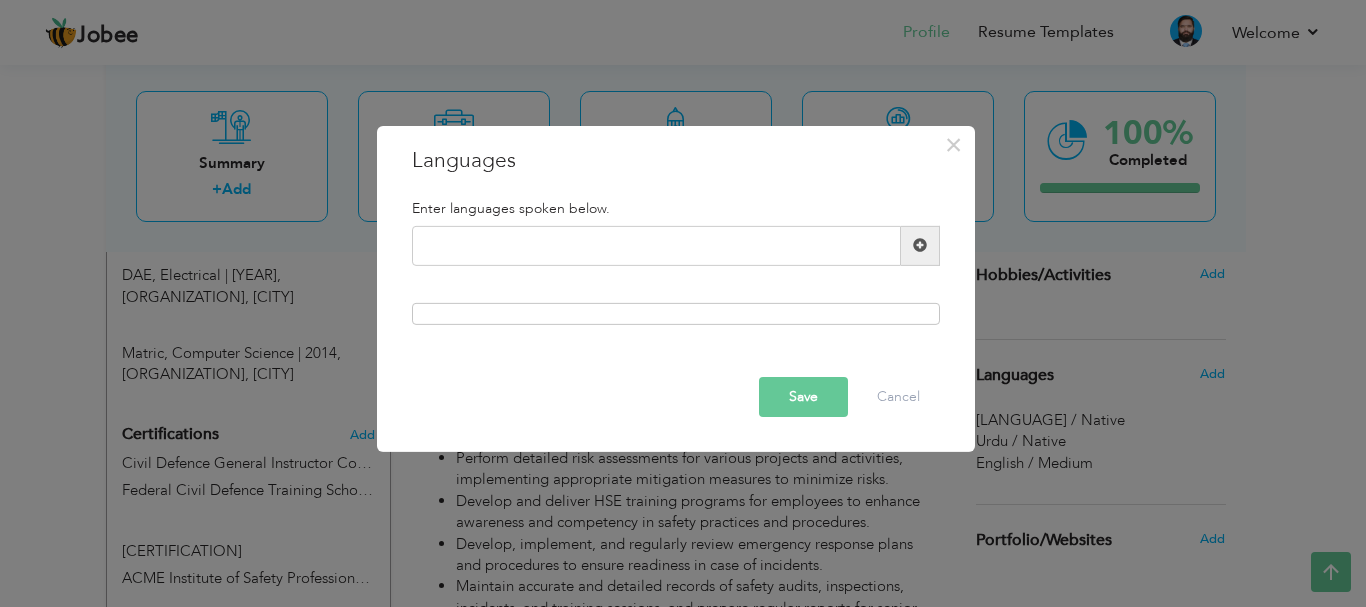 click on "Save" at bounding box center (803, 397) 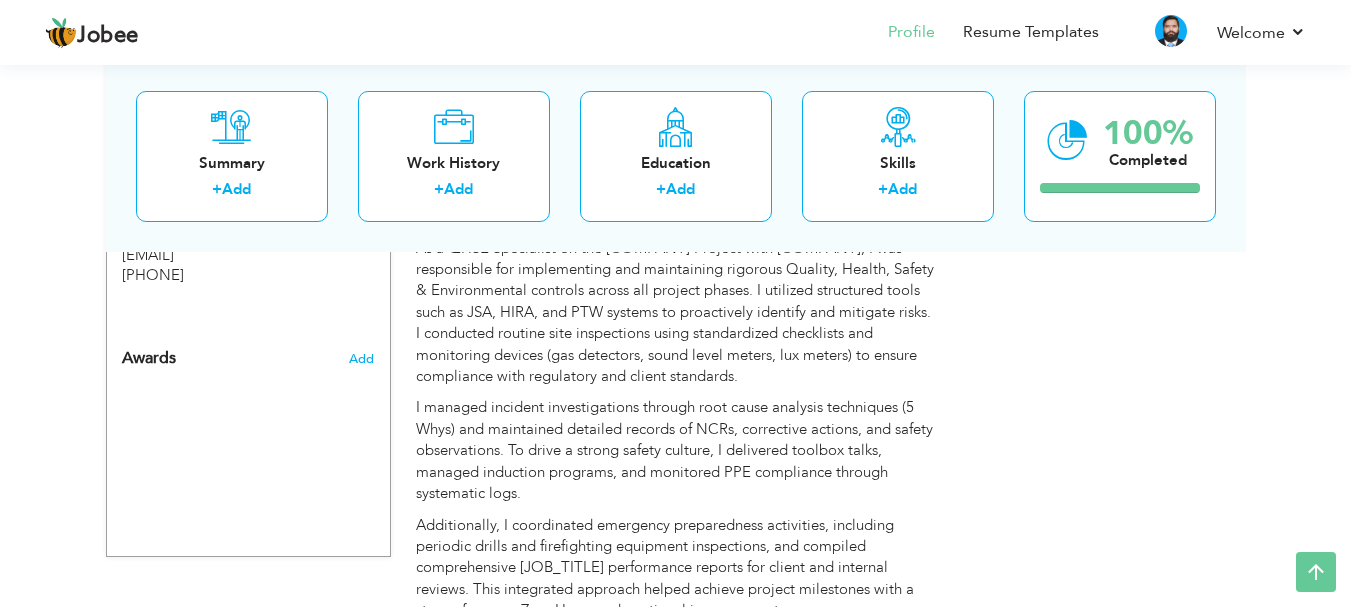 scroll, scrollTop: 3783, scrollLeft: 0, axis: vertical 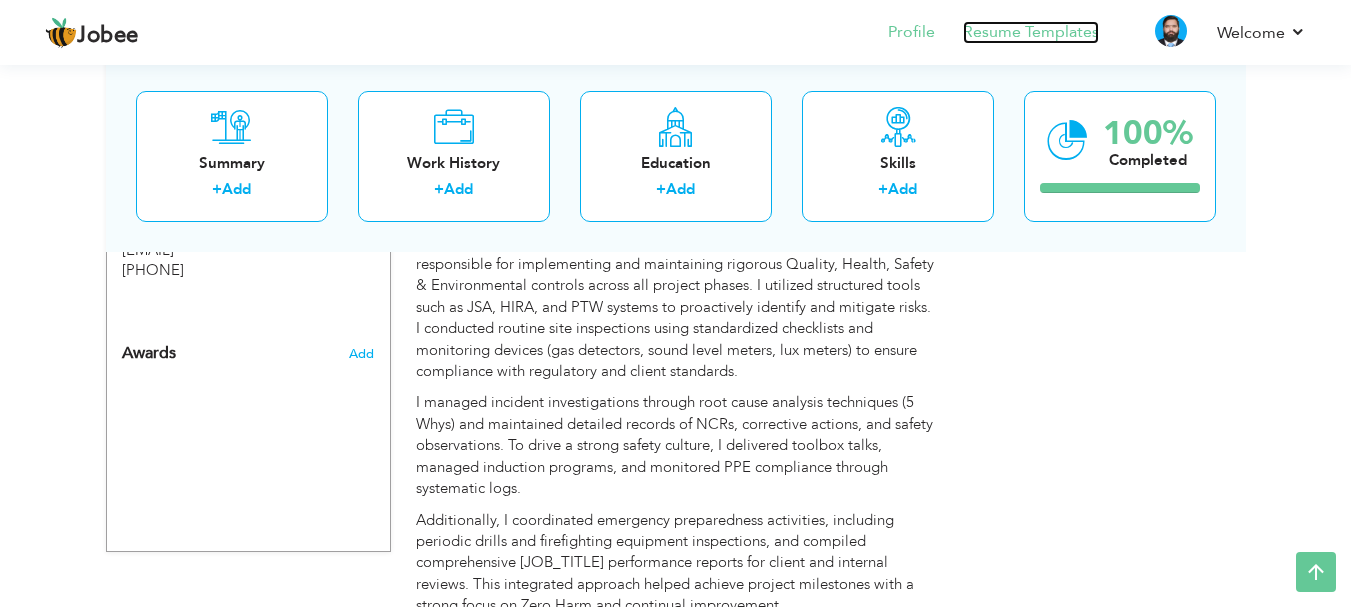 click on "Resume Templates" at bounding box center (1031, 32) 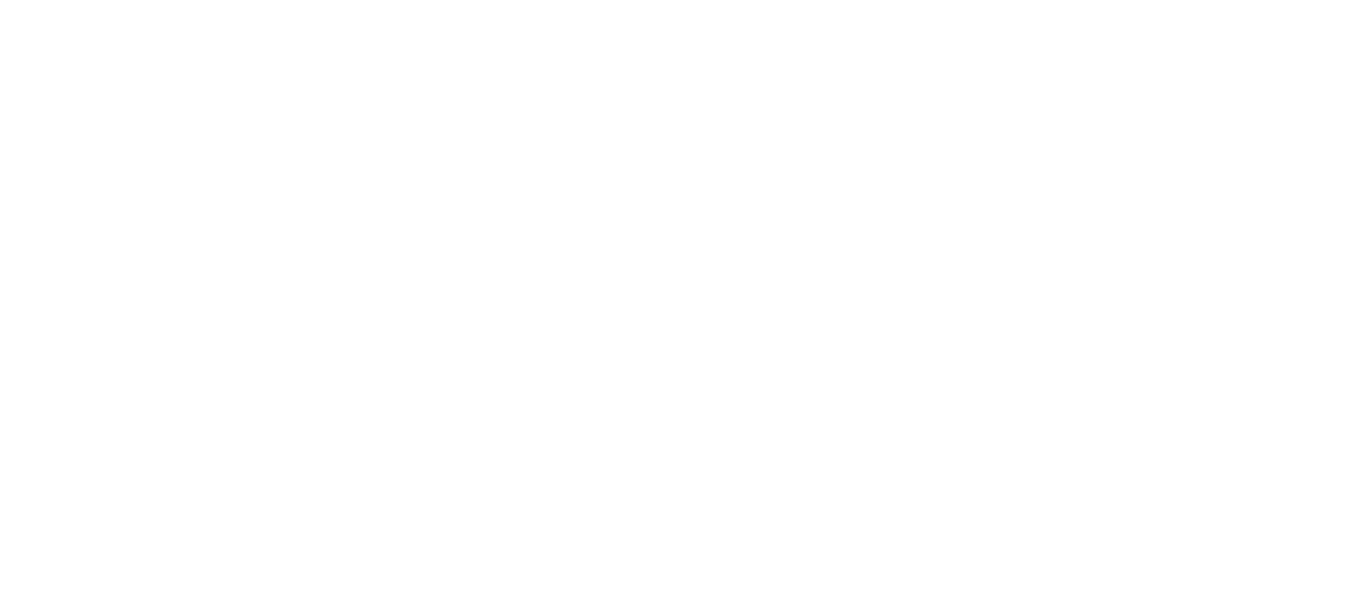 scroll, scrollTop: 0, scrollLeft: 0, axis: both 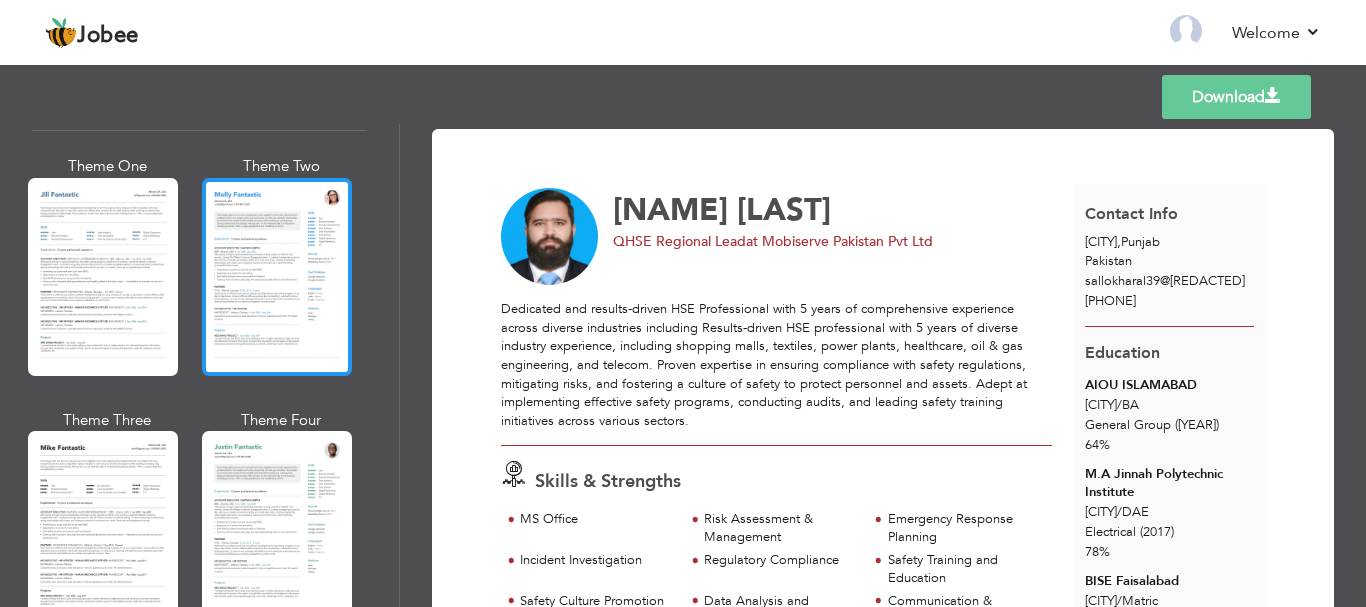 click at bounding box center (277, 277) 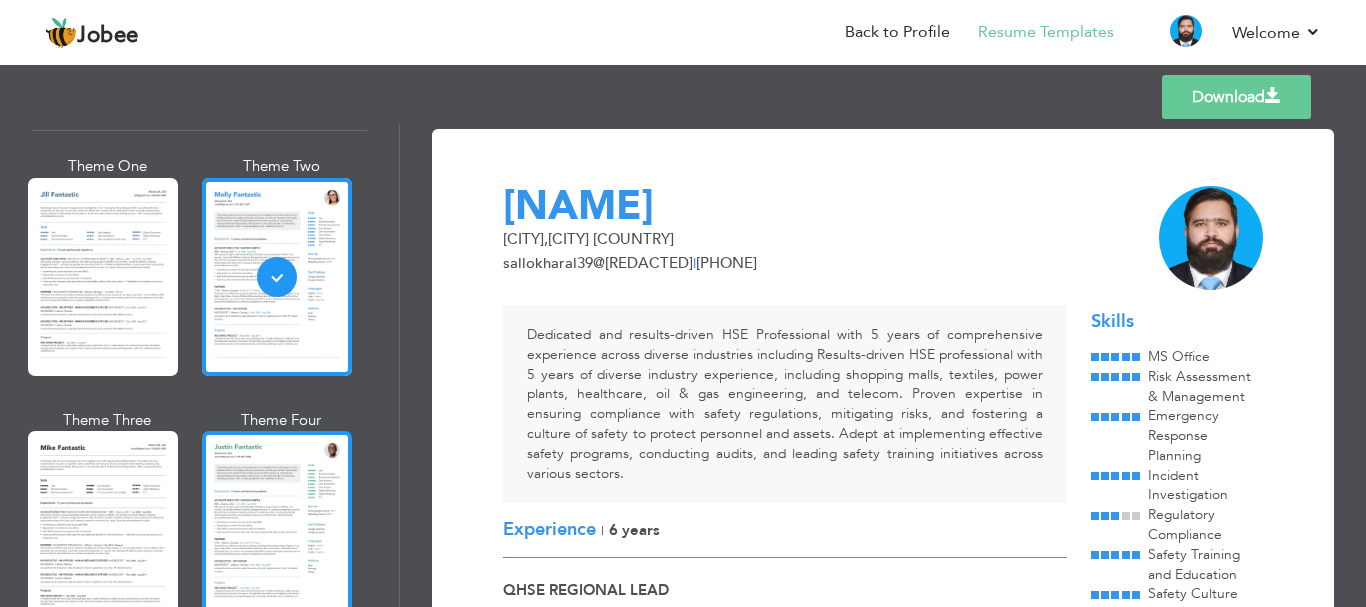 click at bounding box center [277, 530] 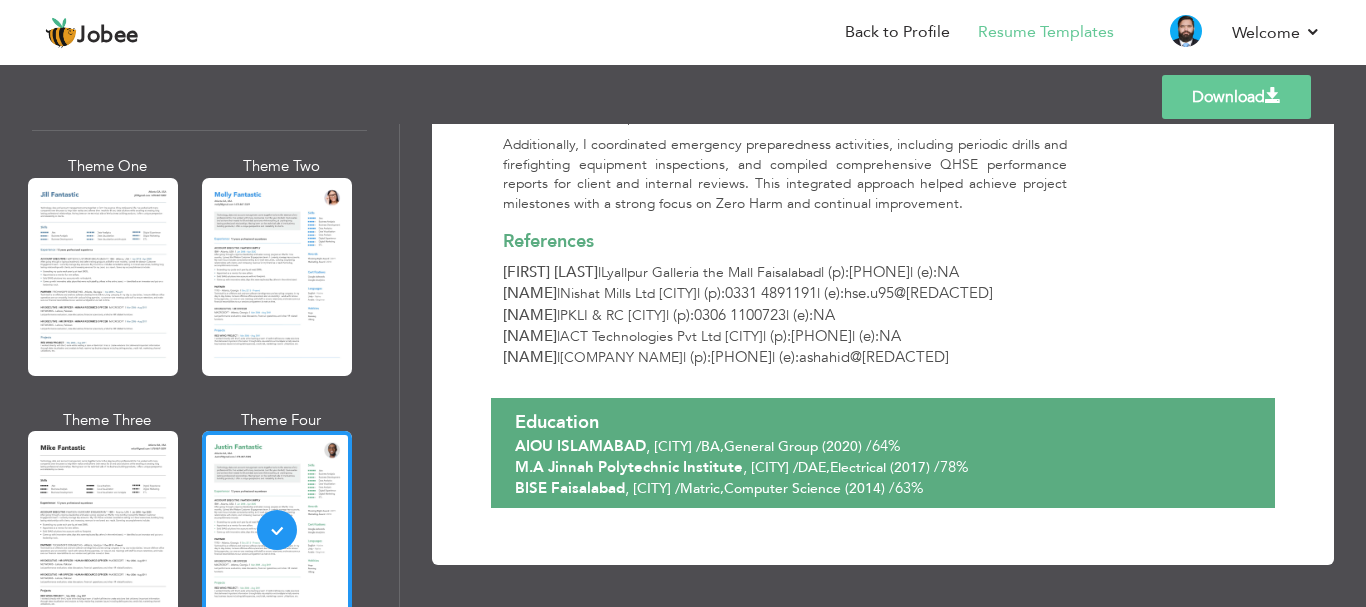 scroll, scrollTop: 3301, scrollLeft: 0, axis: vertical 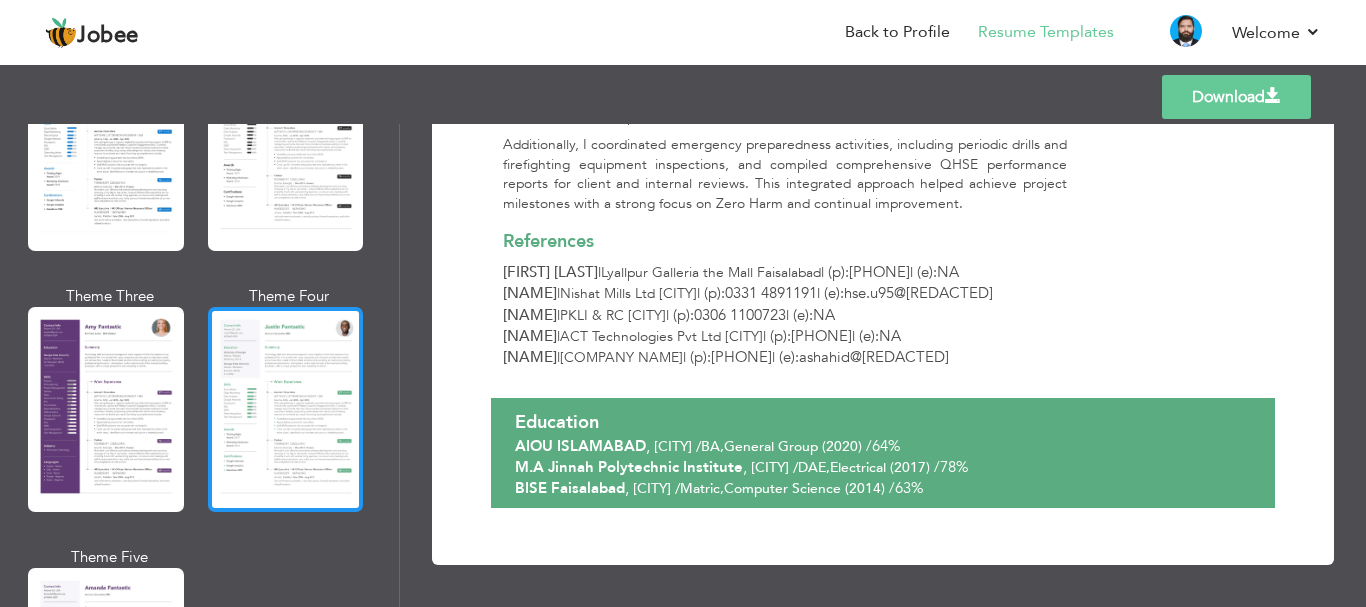 click at bounding box center [286, 409] 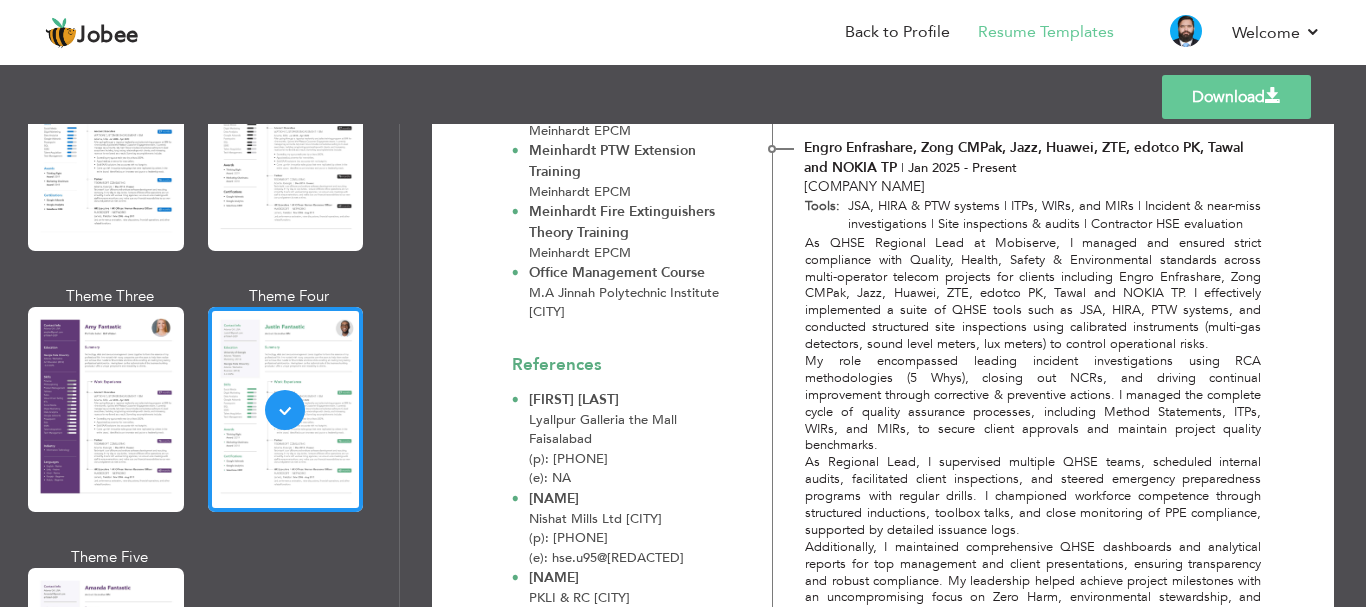 scroll, scrollTop: 2817, scrollLeft: 0, axis: vertical 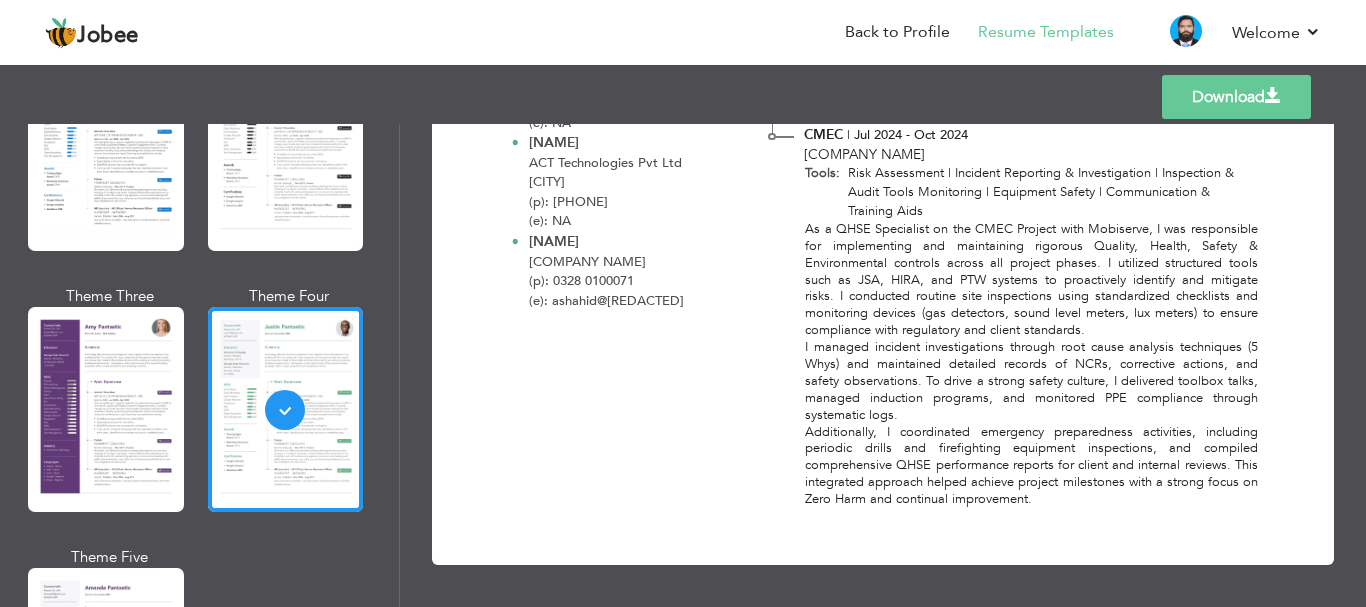 click on "Download" at bounding box center [1236, 97] 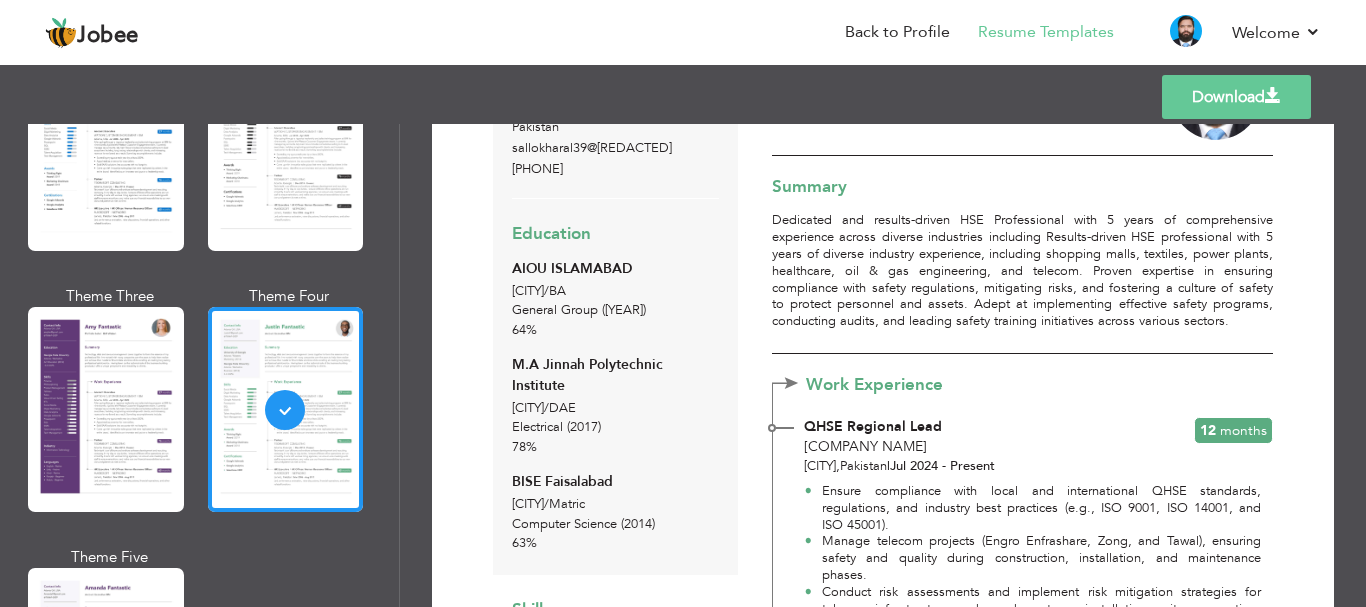 scroll, scrollTop: 0, scrollLeft: 0, axis: both 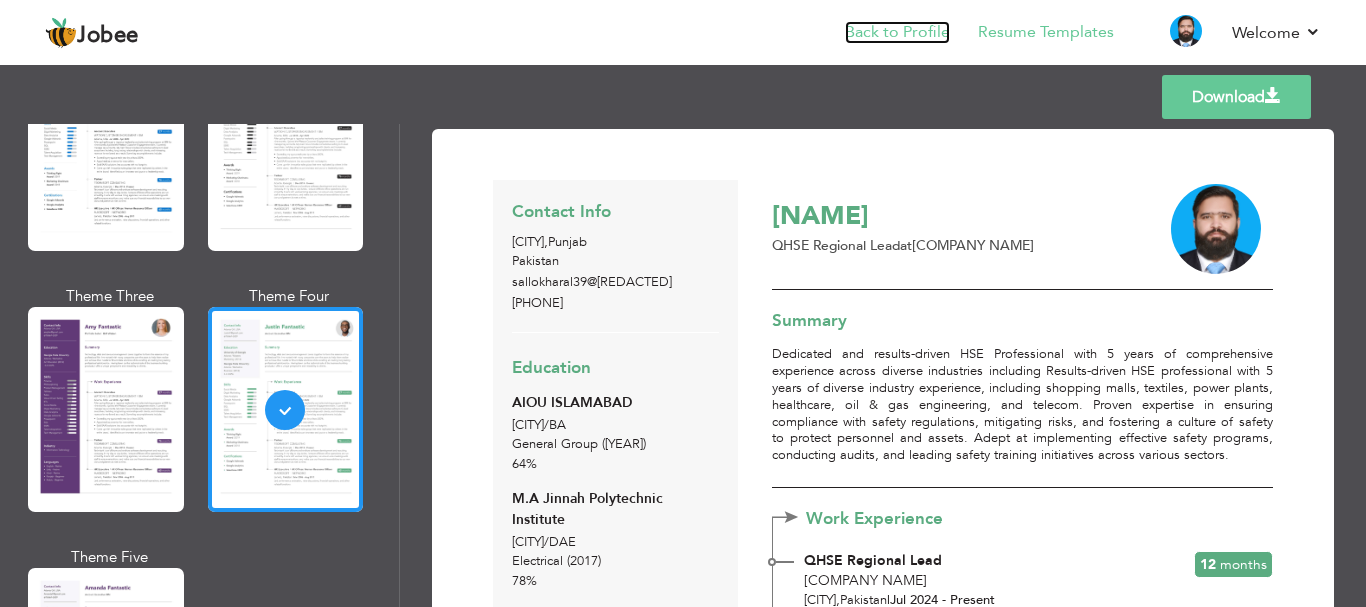click on "Back to Profile" at bounding box center (897, 32) 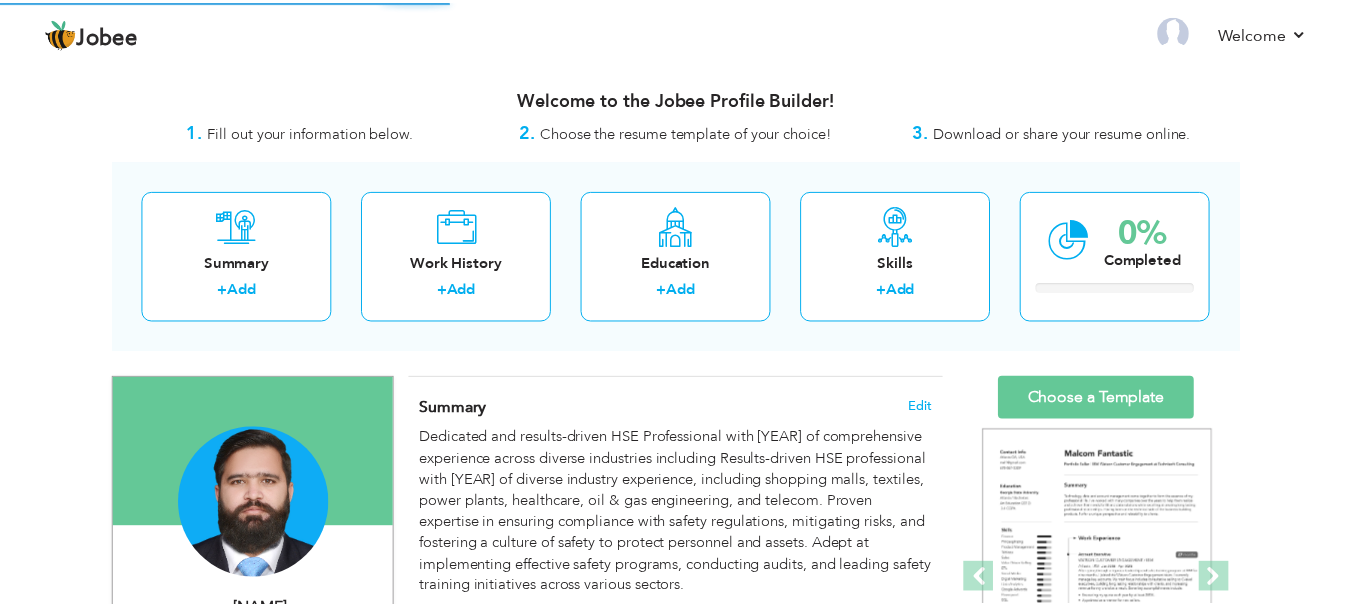 scroll, scrollTop: 0, scrollLeft: 0, axis: both 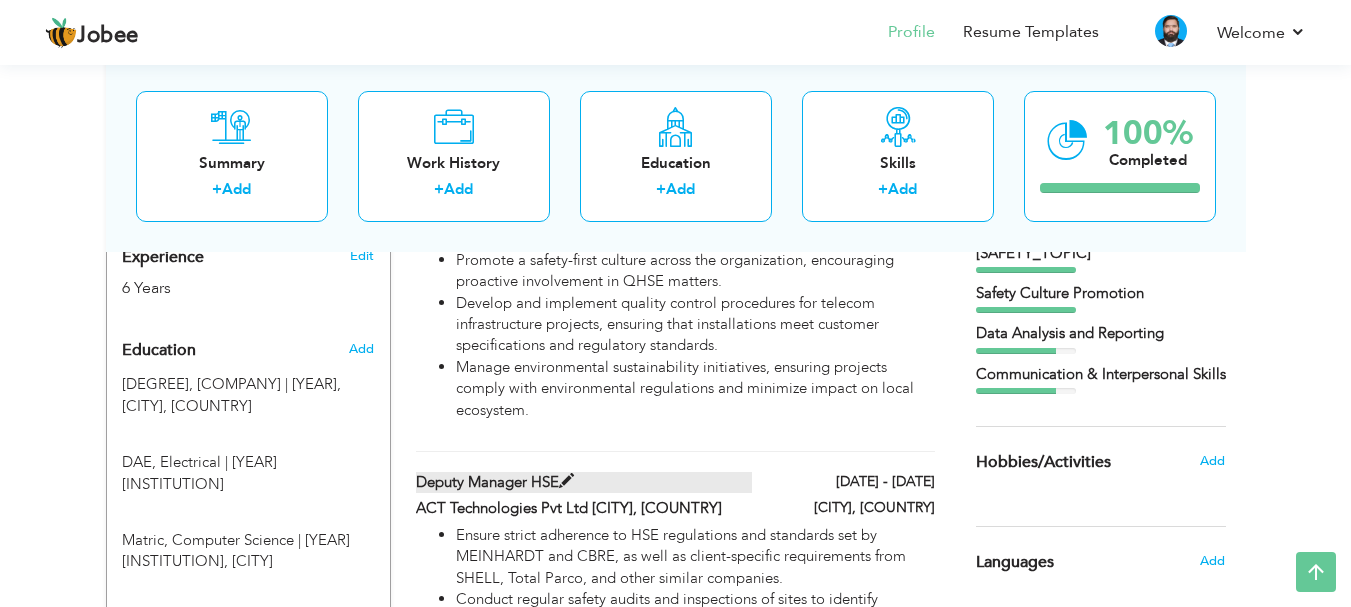 click at bounding box center (566, 481) 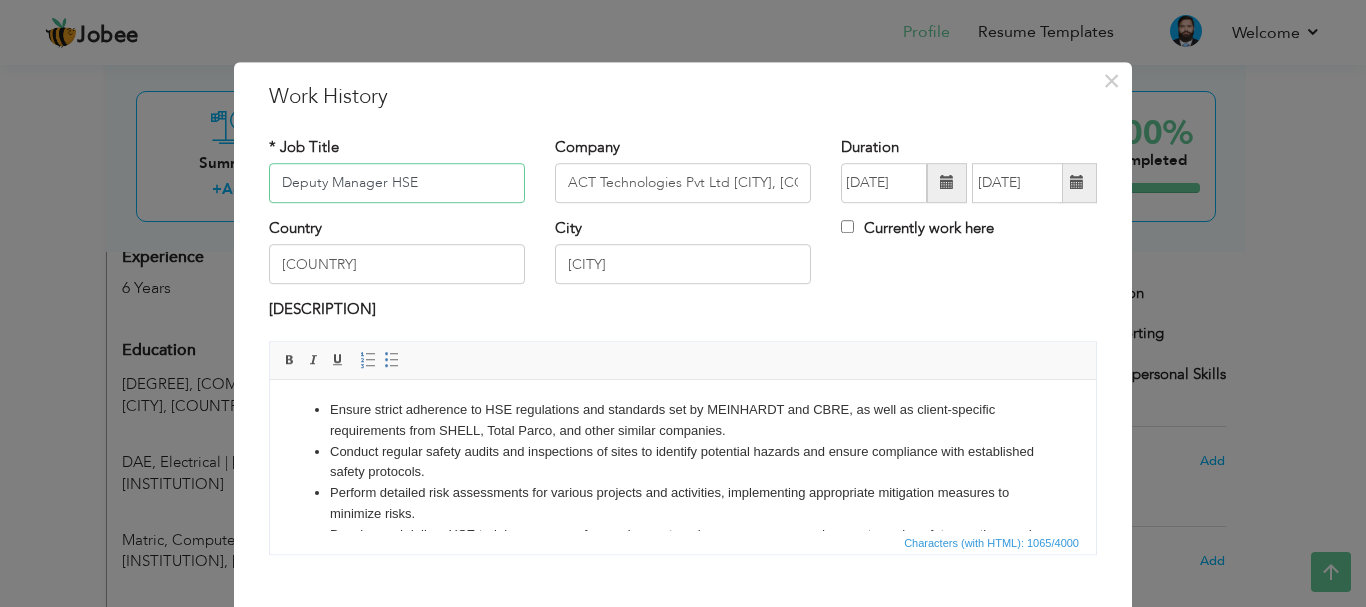 click on "Deputy Manager HSE" at bounding box center (397, 183) 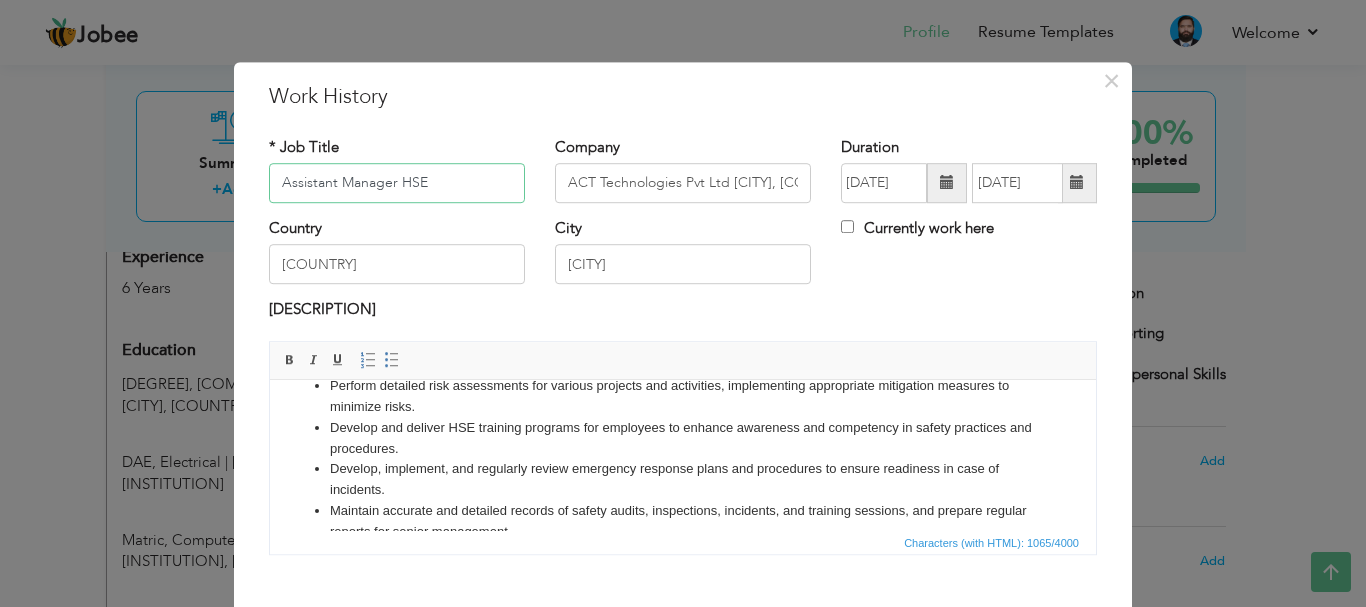 scroll, scrollTop: 181, scrollLeft: 0, axis: vertical 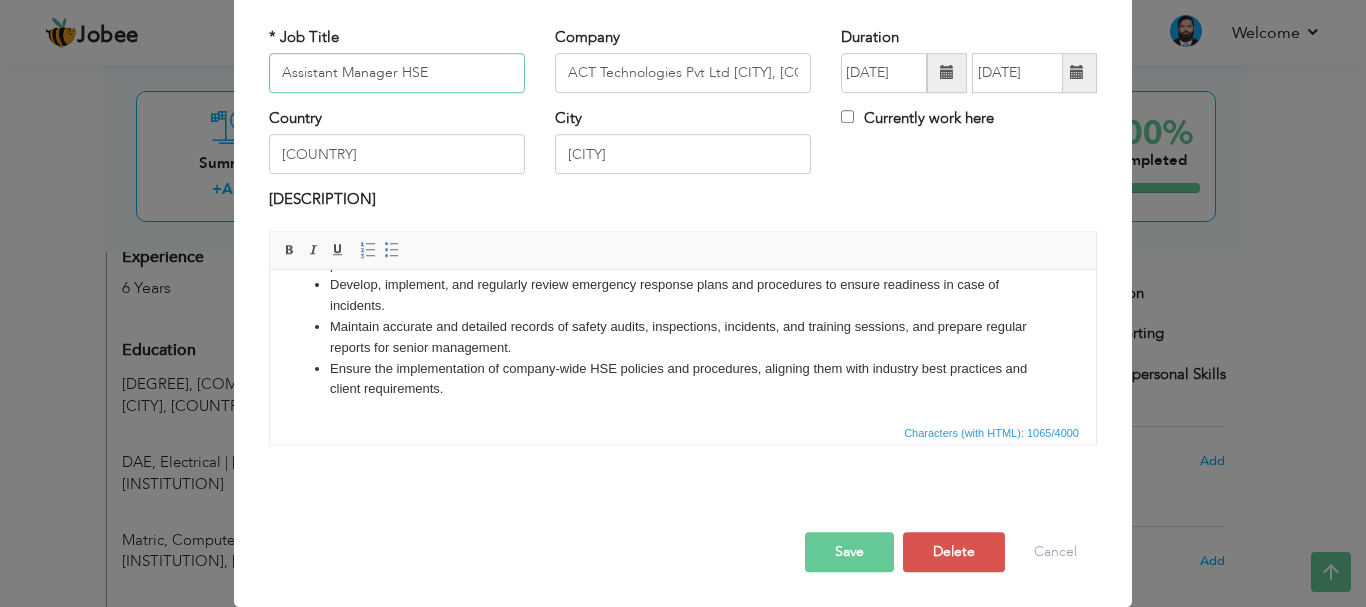 type on "Assistant Manager HSE" 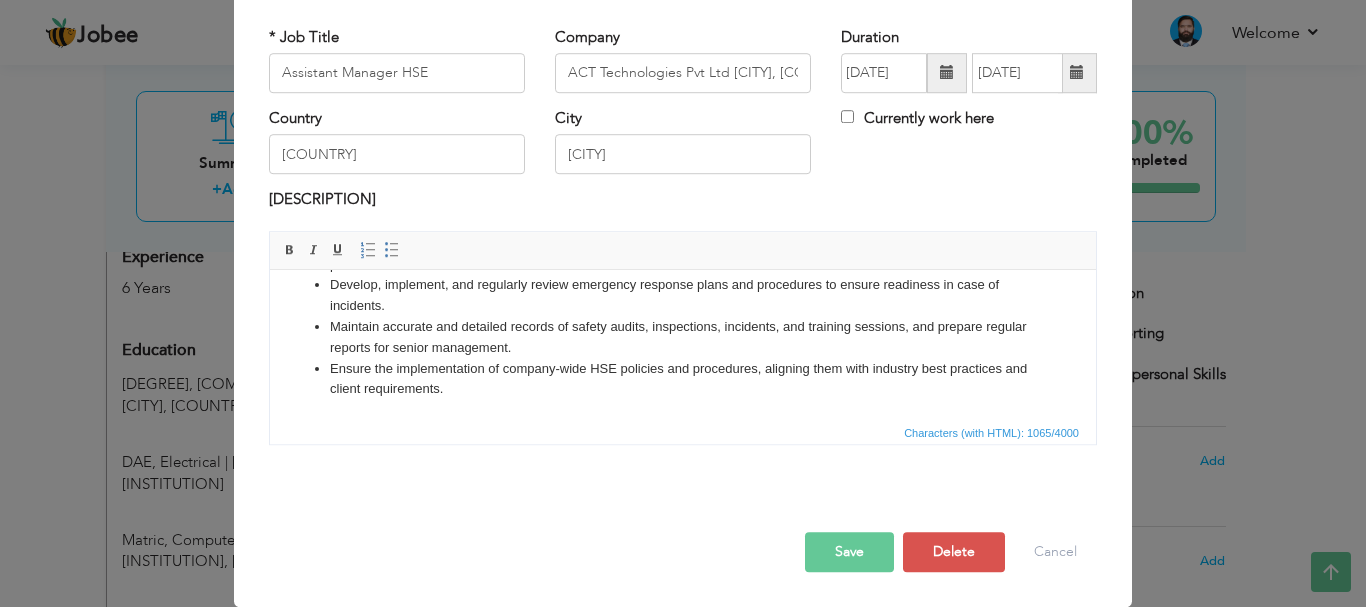 click on "Save" at bounding box center (849, 552) 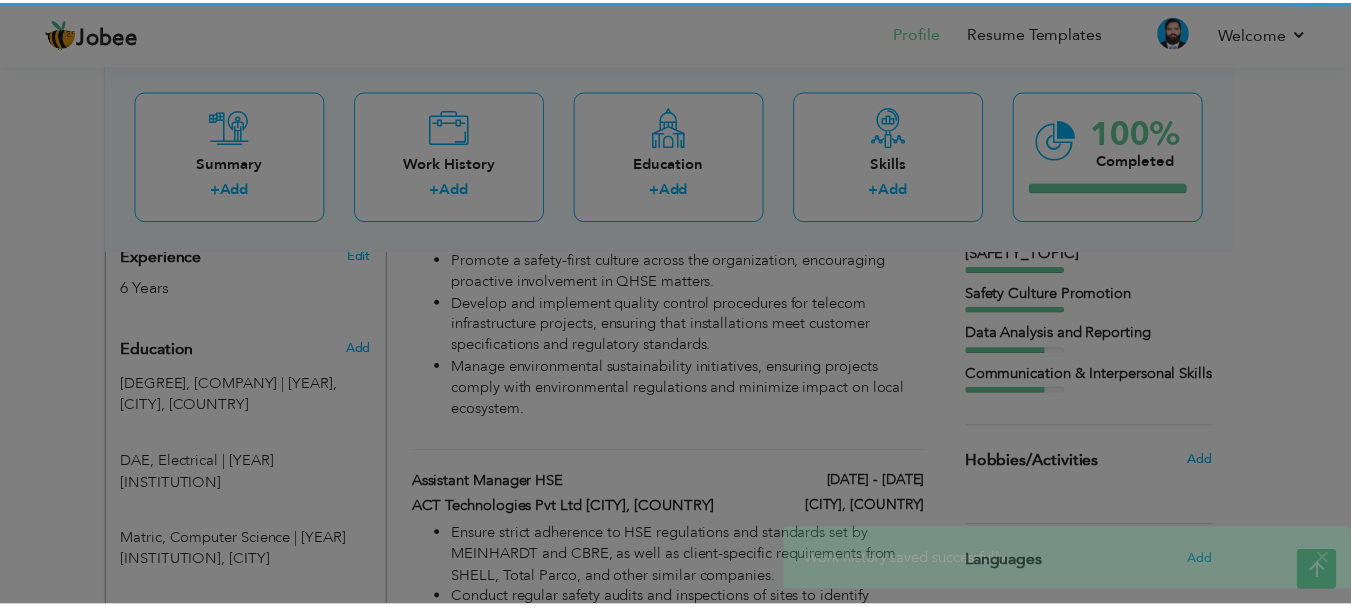 scroll, scrollTop: 0, scrollLeft: 0, axis: both 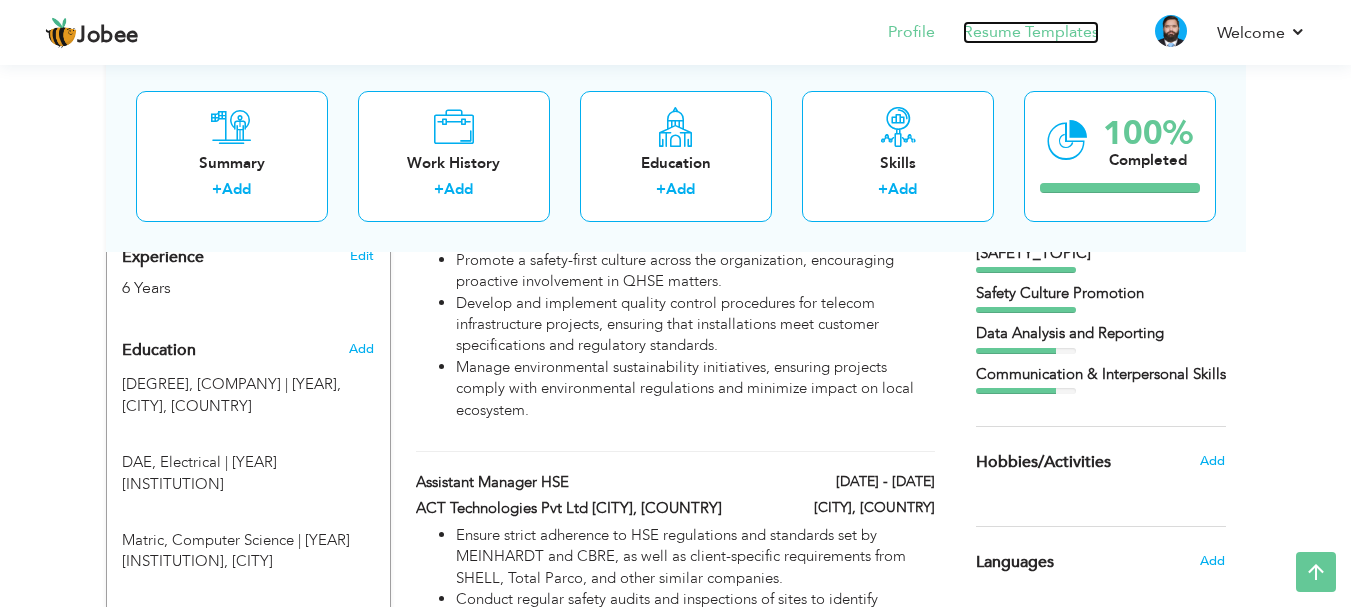 click on "Resume Templates" at bounding box center [1031, 32] 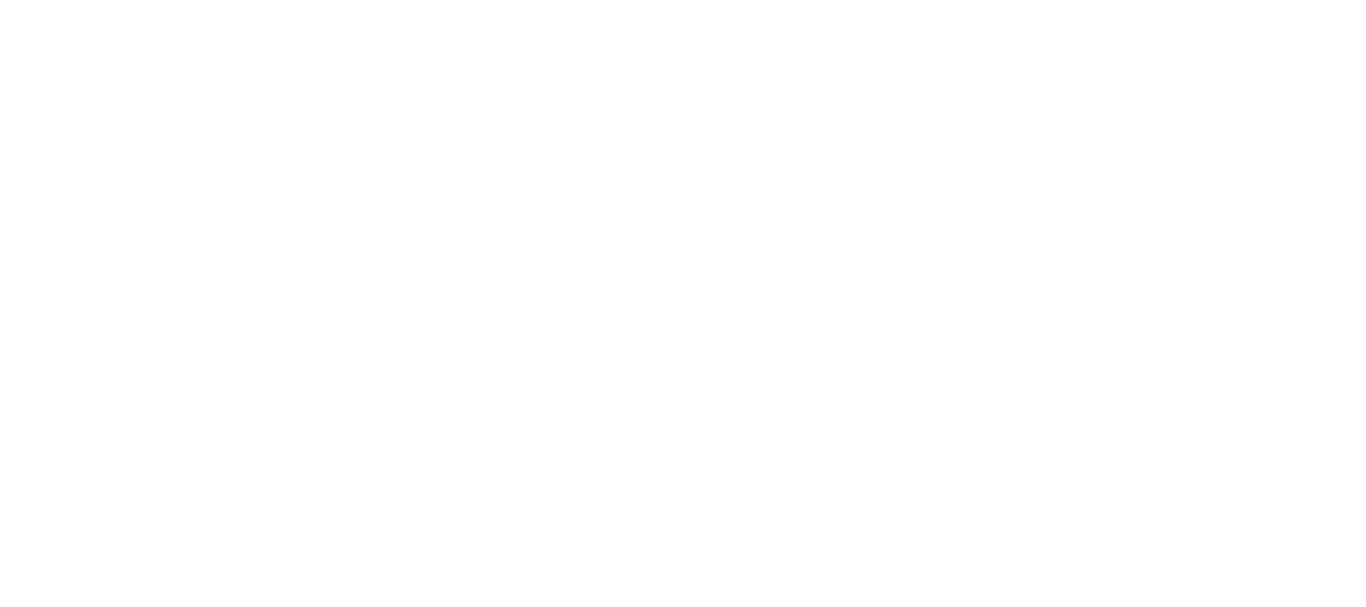scroll, scrollTop: 0, scrollLeft: 0, axis: both 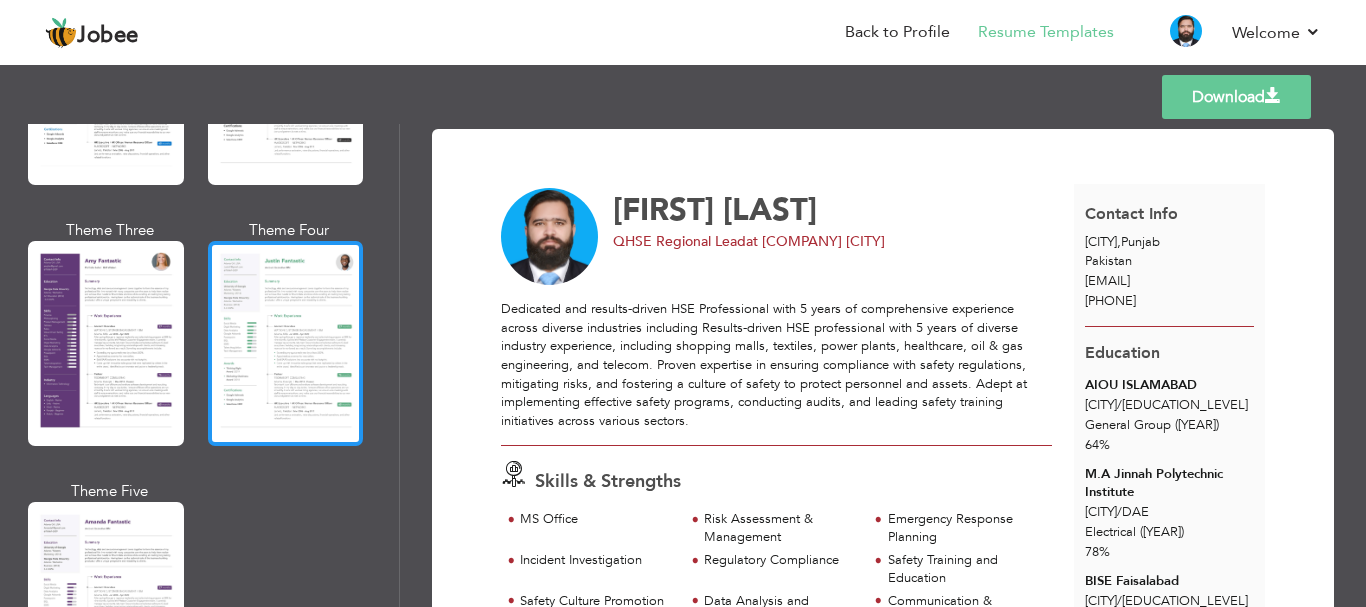 click at bounding box center [286, 343] 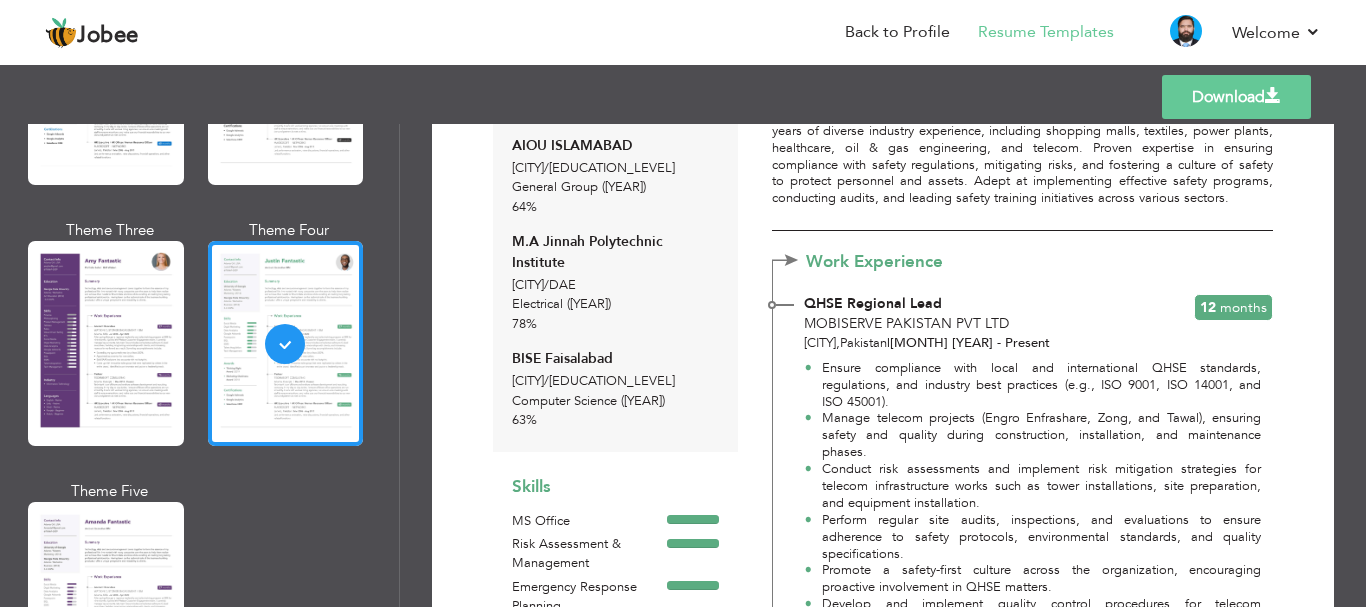 scroll, scrollTop: 267, scrollLeft: 0, axis: vertical 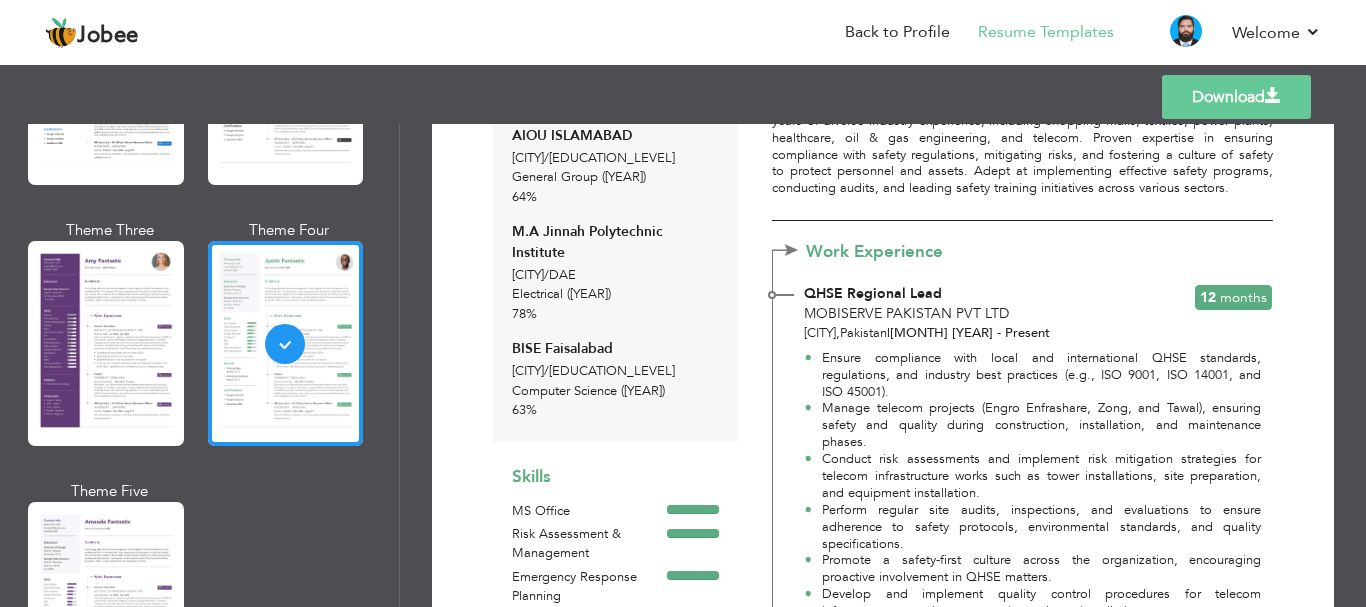 click on "Download" at bounding box center [1236, 97] 